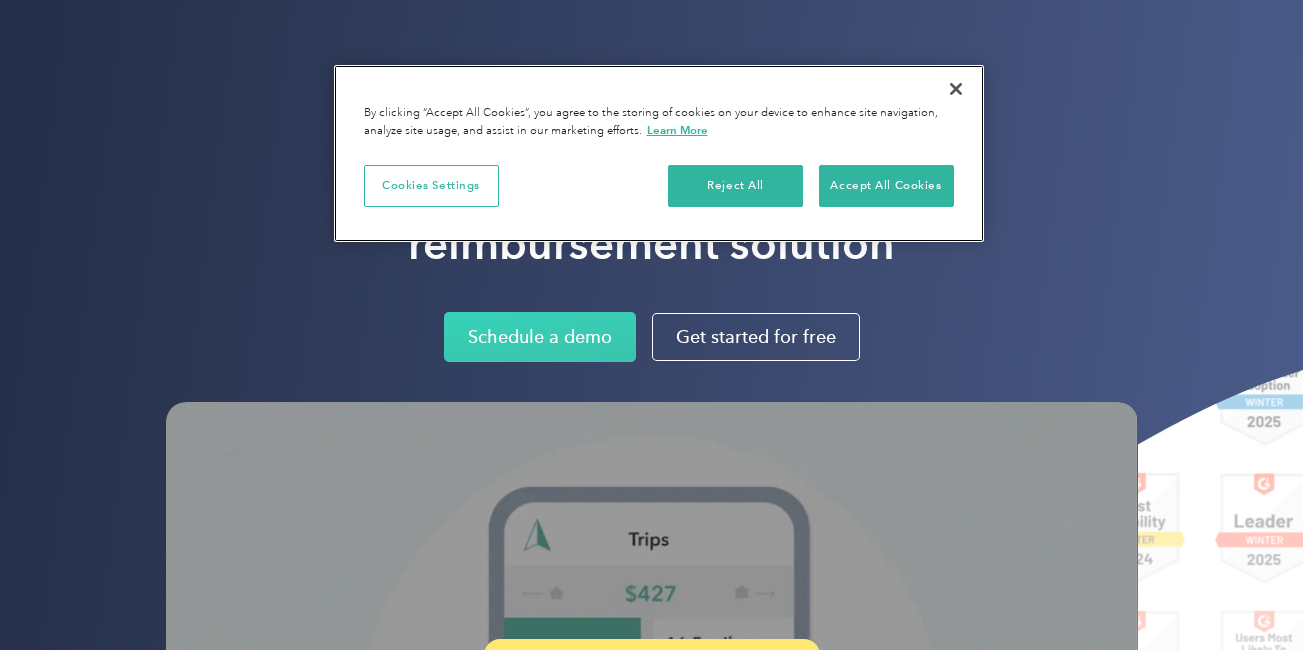 scroll, scrollTop: 0, scrollLeft: 0, axis: both 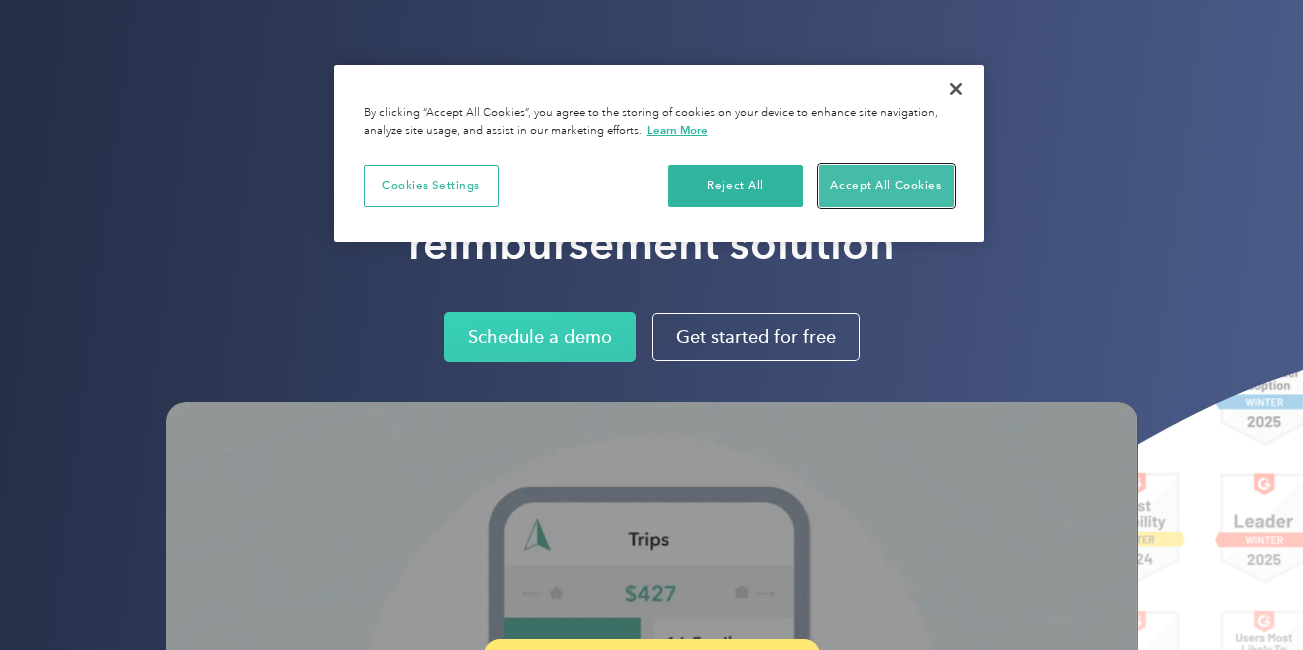 click on "Accept All Cookies" at bounding box center (886, 186) 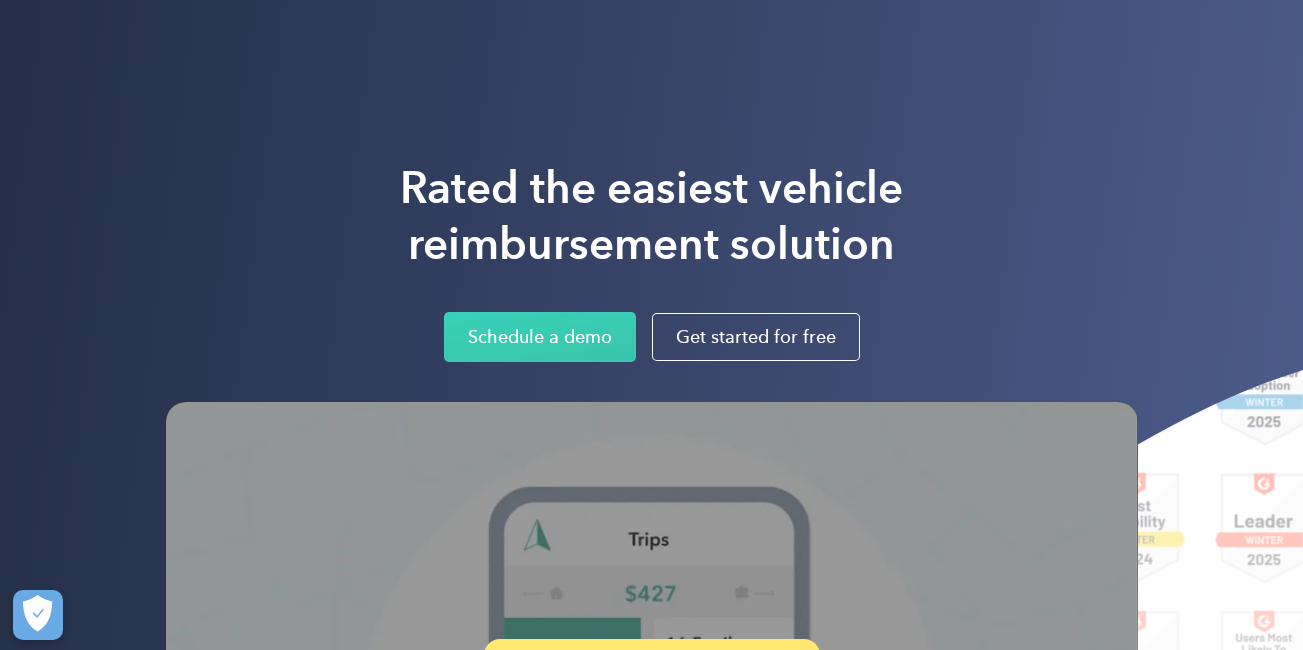 scroll, scrollTop: 0, scrollLeft: 0, axis: both 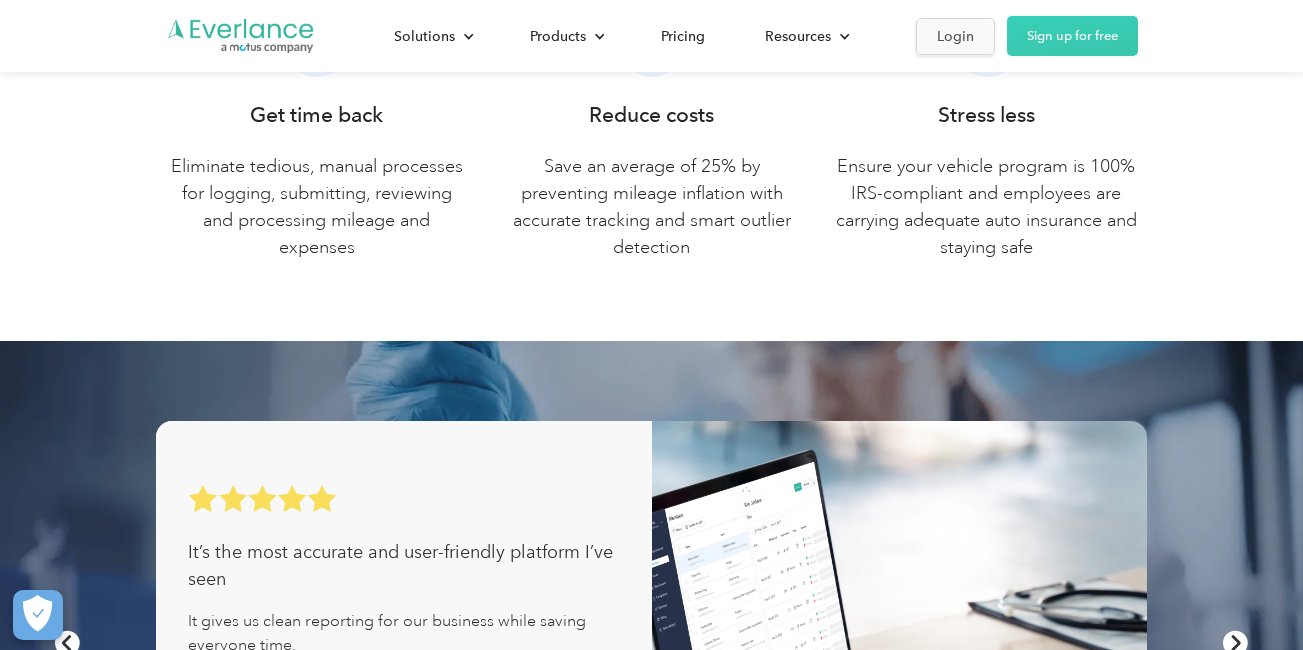 click on "Login" at bounding box center (955, 36) 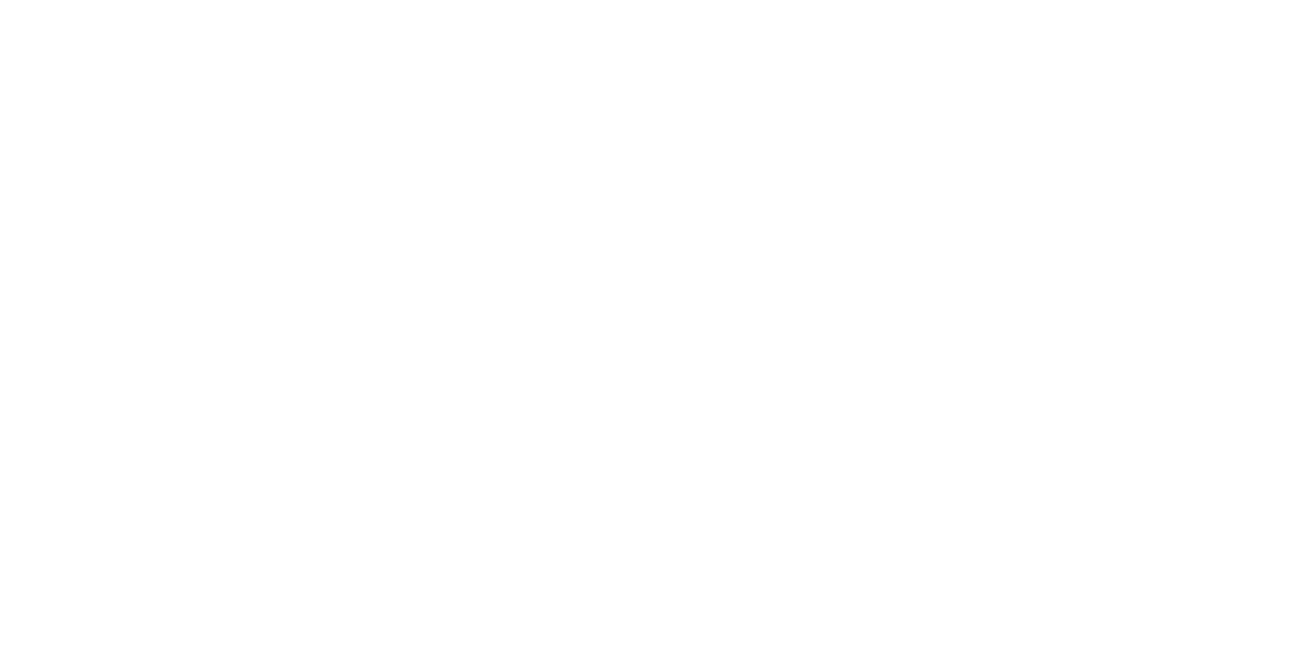 scroll, scrollTop: 0, scrollLeft: 0, axis: both 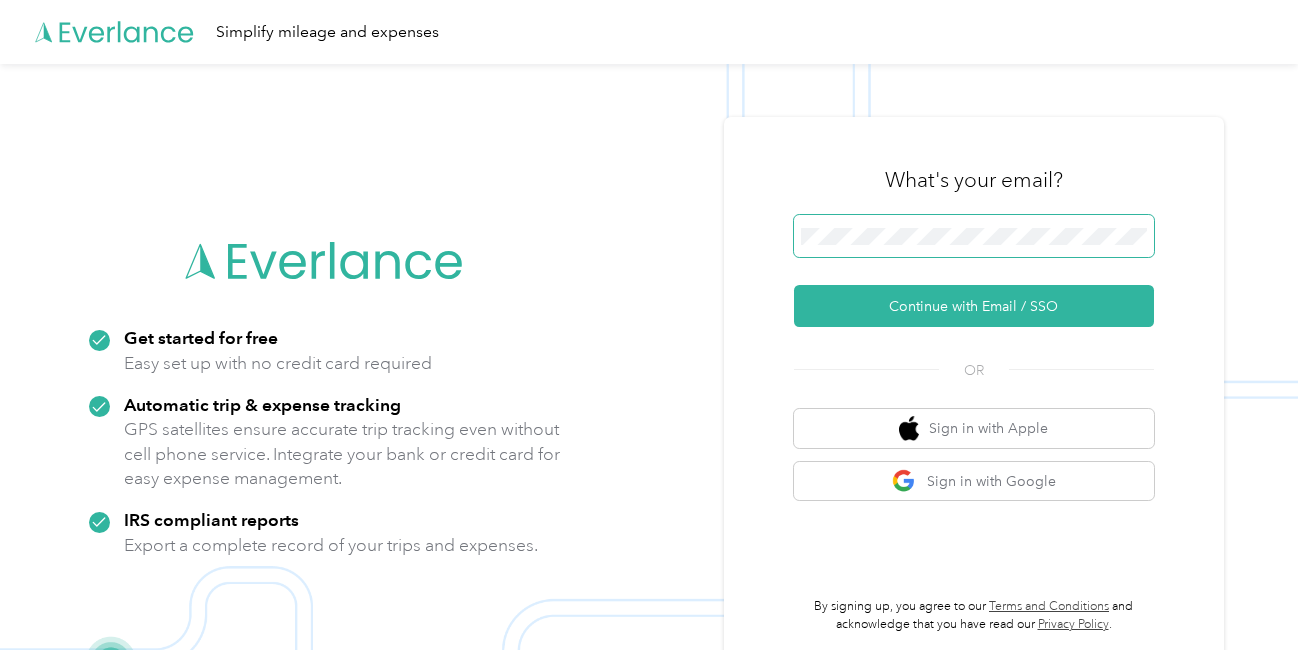 click at bounding box center (974, 236) 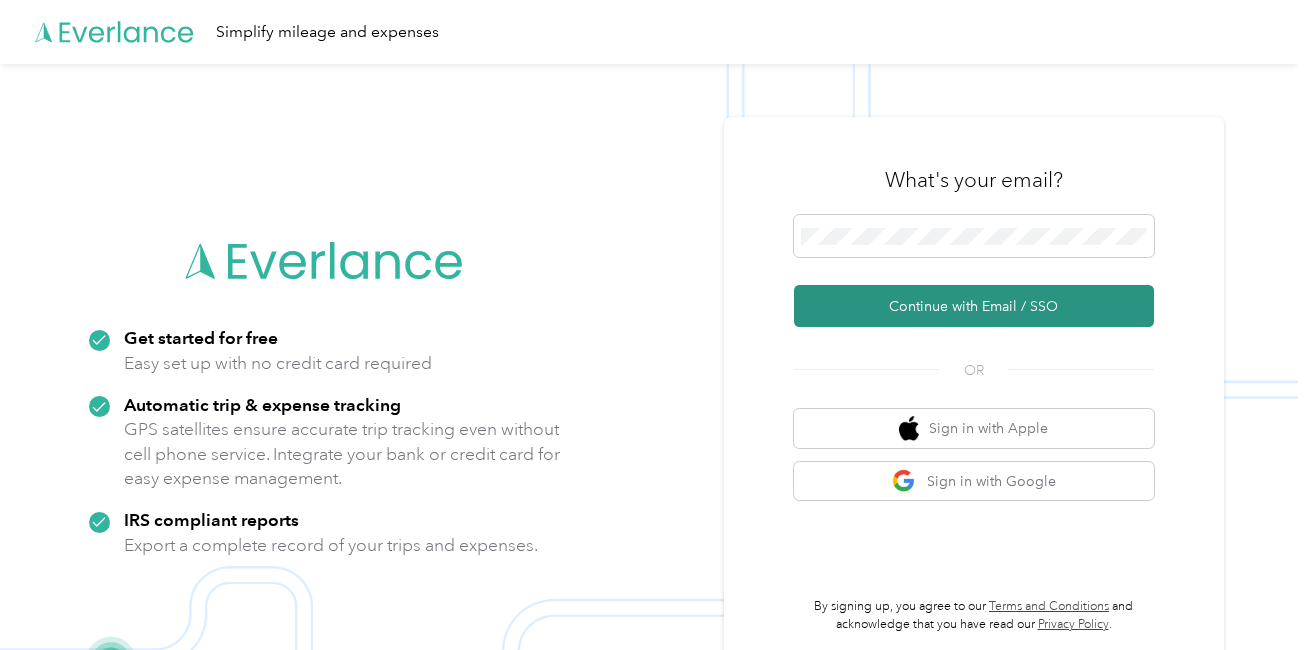 click on "Continue with Email / SSO" at bounding box center (974, 306) 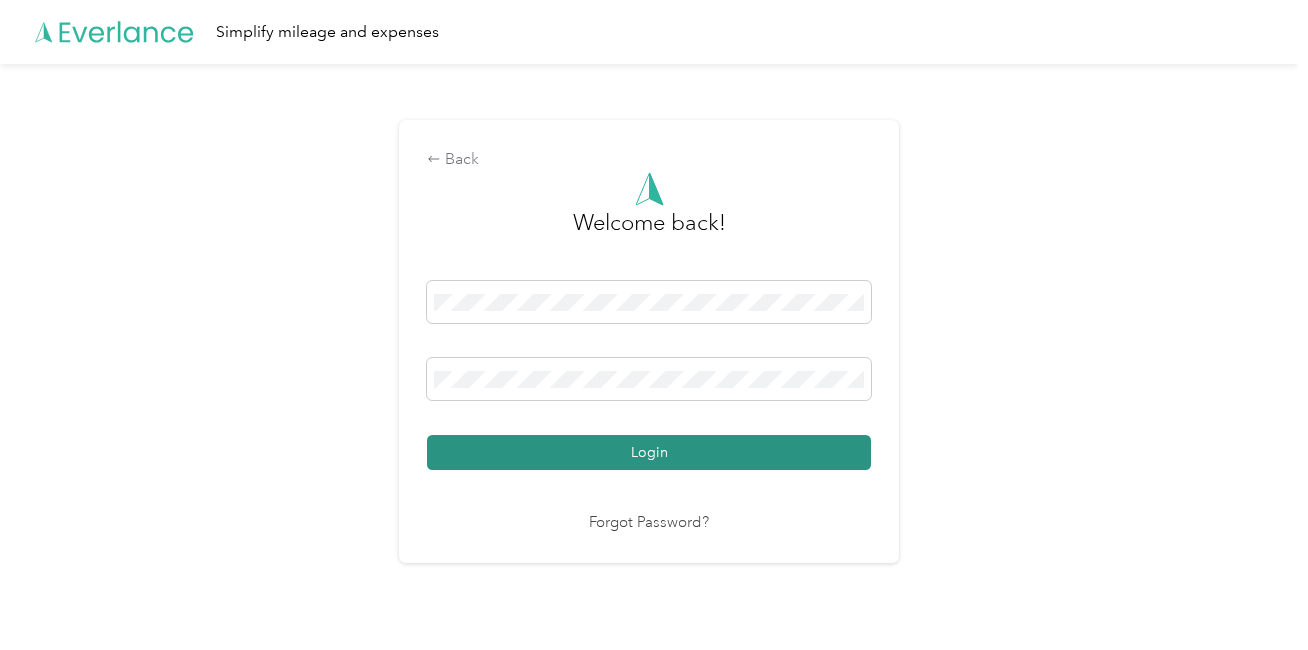 click on "Login" at bounding box center (649, 452) 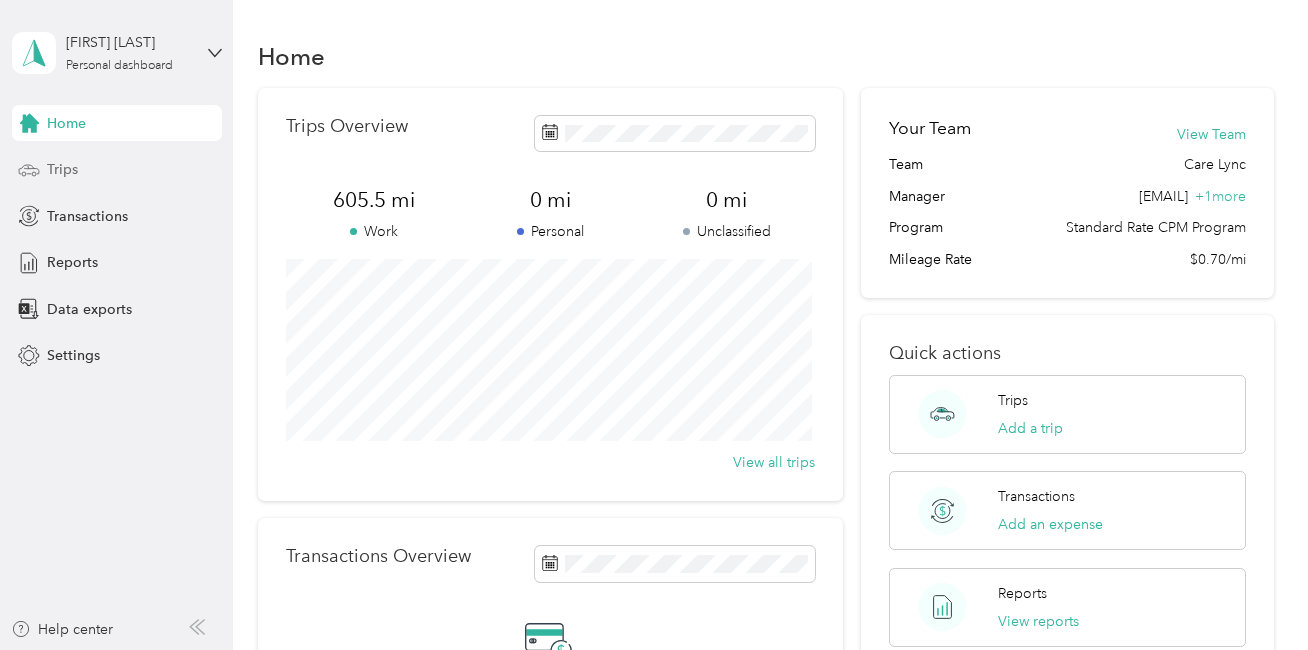 click on "Trips" at bounding box center (117, 170) 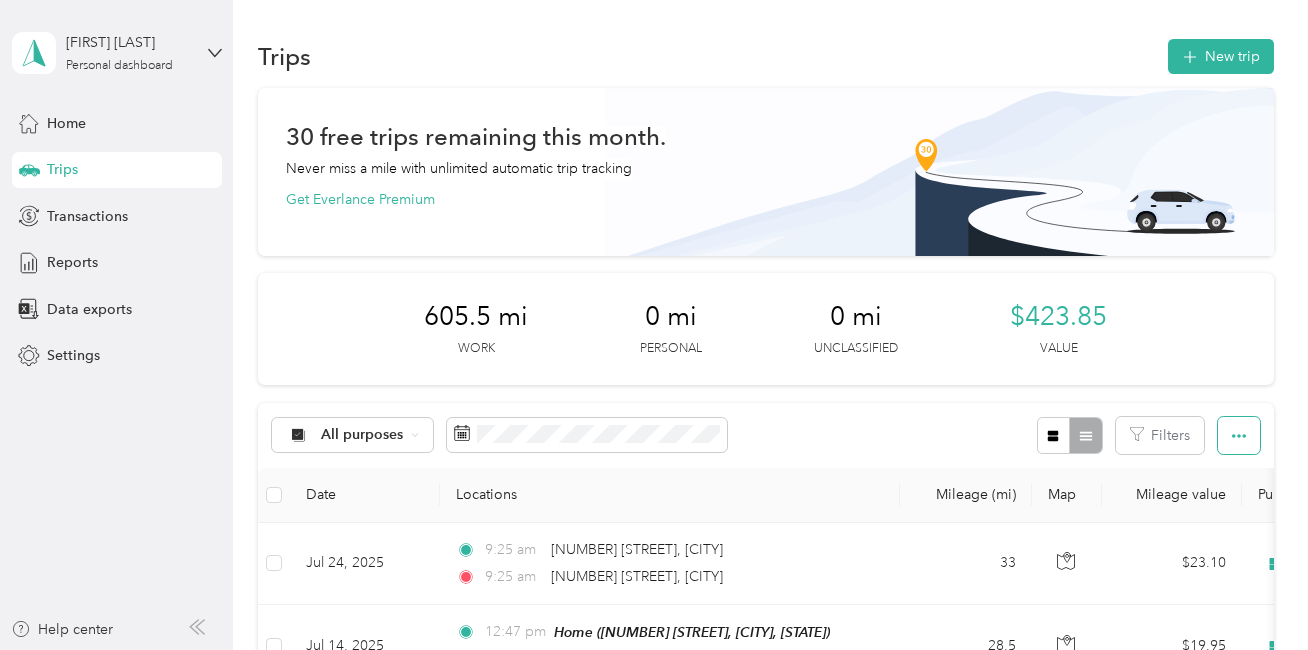 click 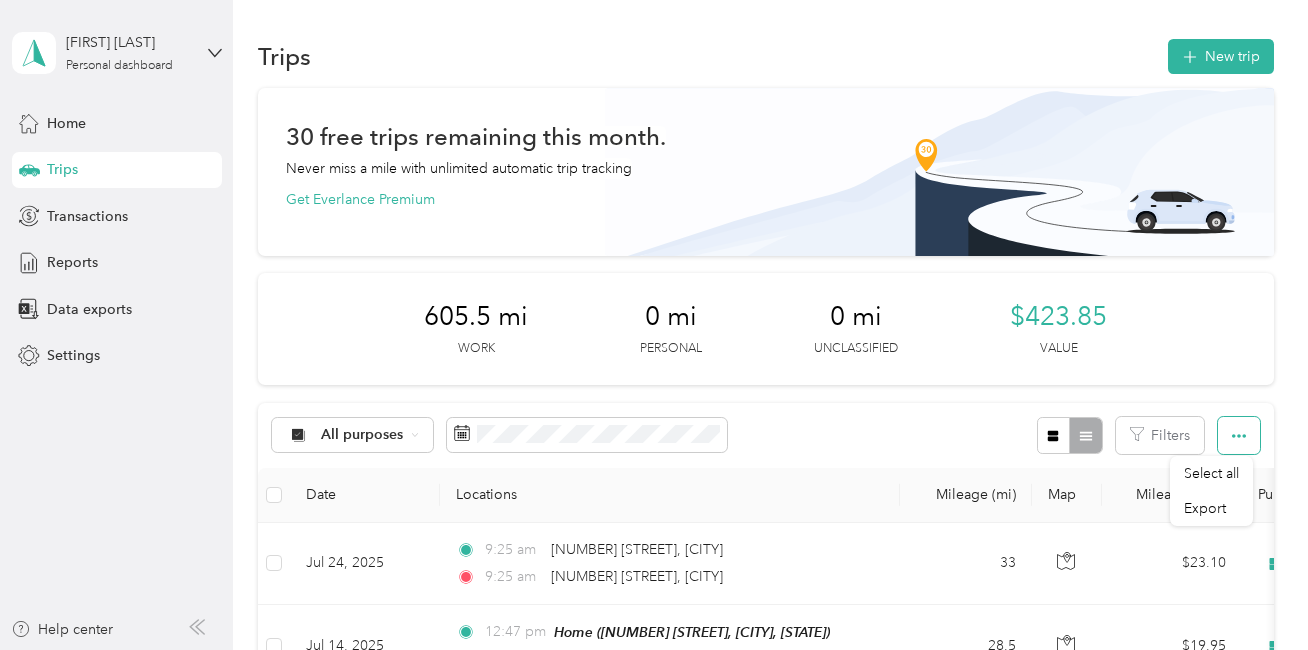 click 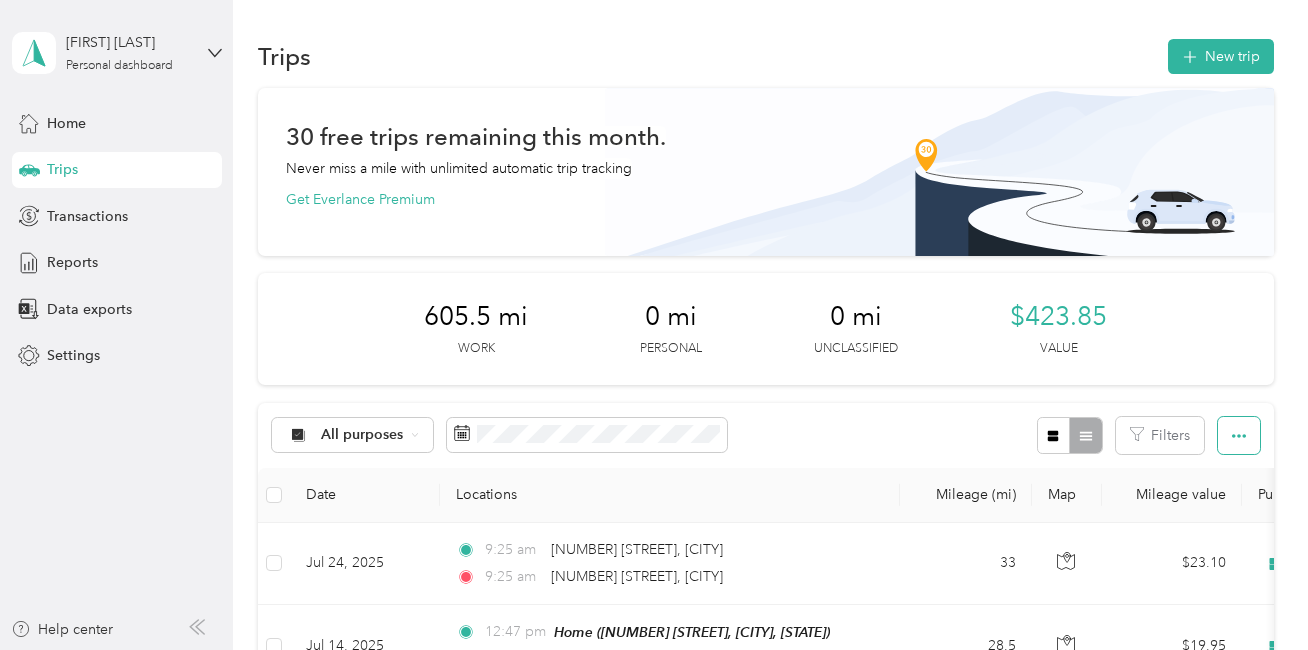 click at bounding box center [1239, 435] 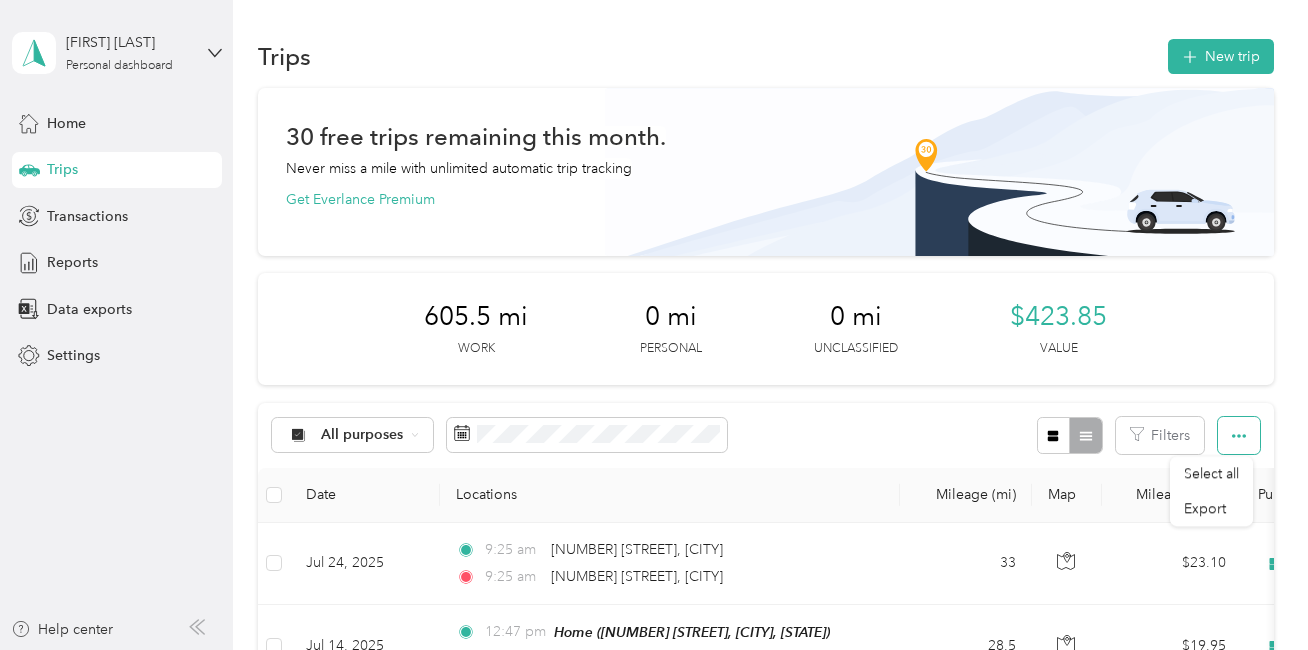 click at bounding box center [1239, 435] 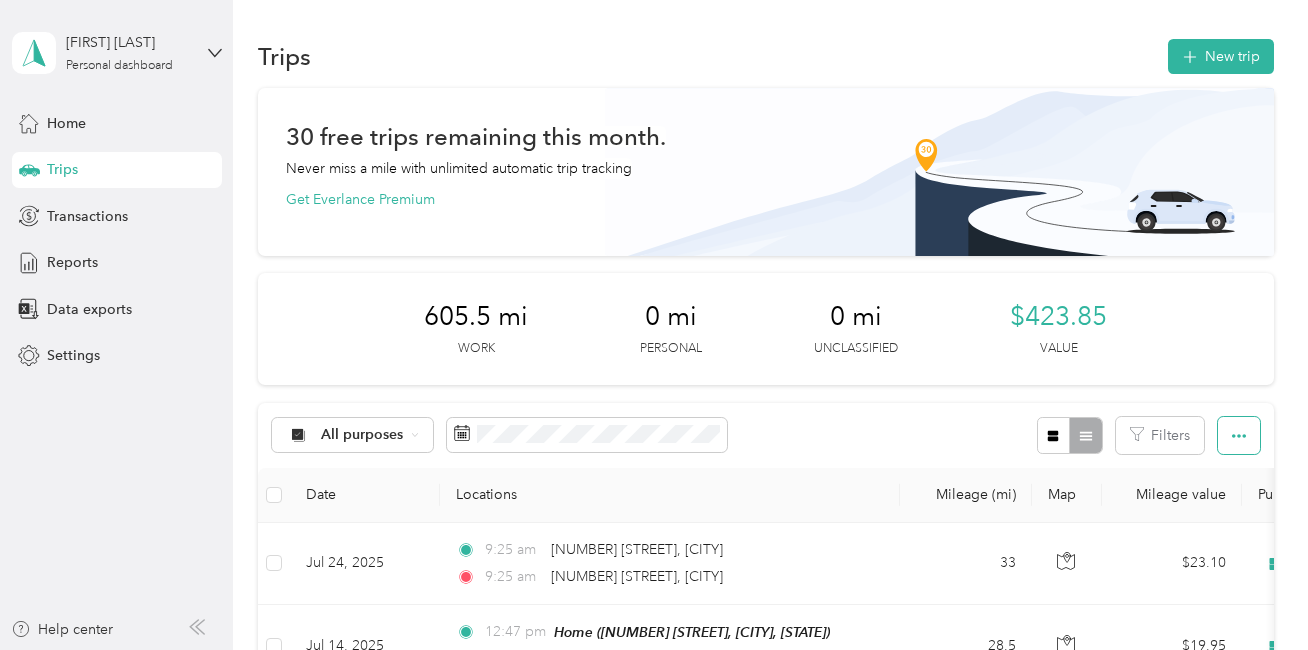 click at bounding box center [1239, 435] 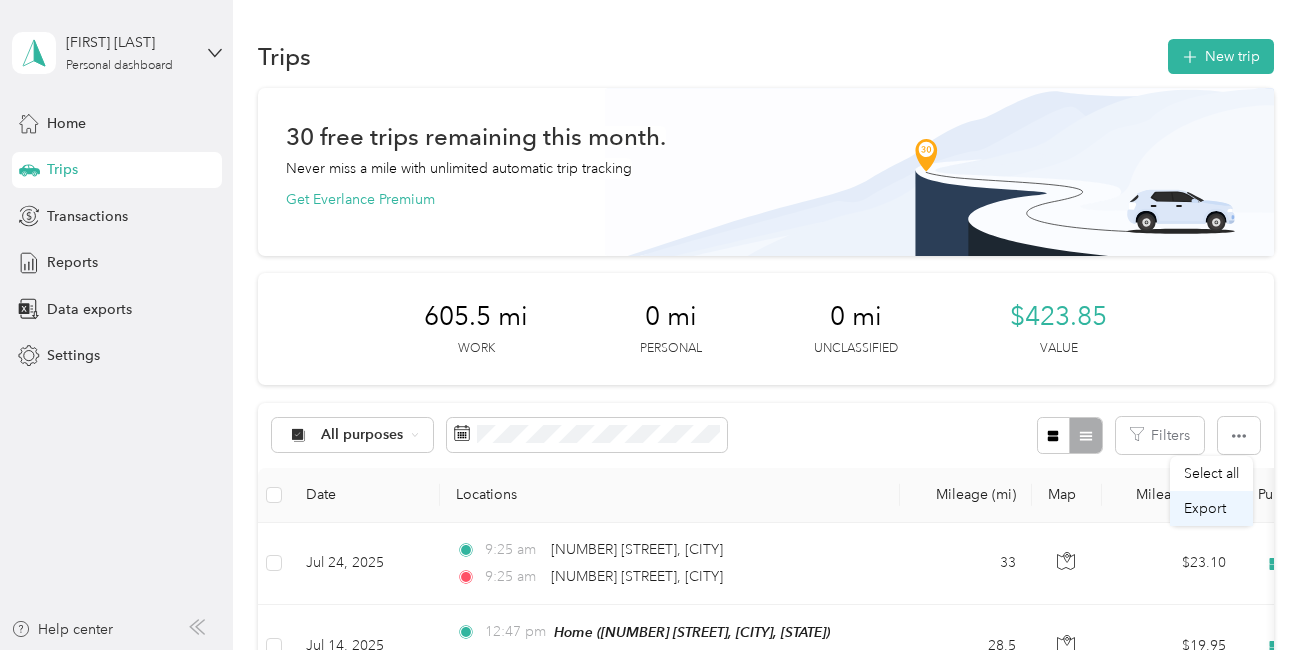 click on "Export" at bounding box center (1205, 508) 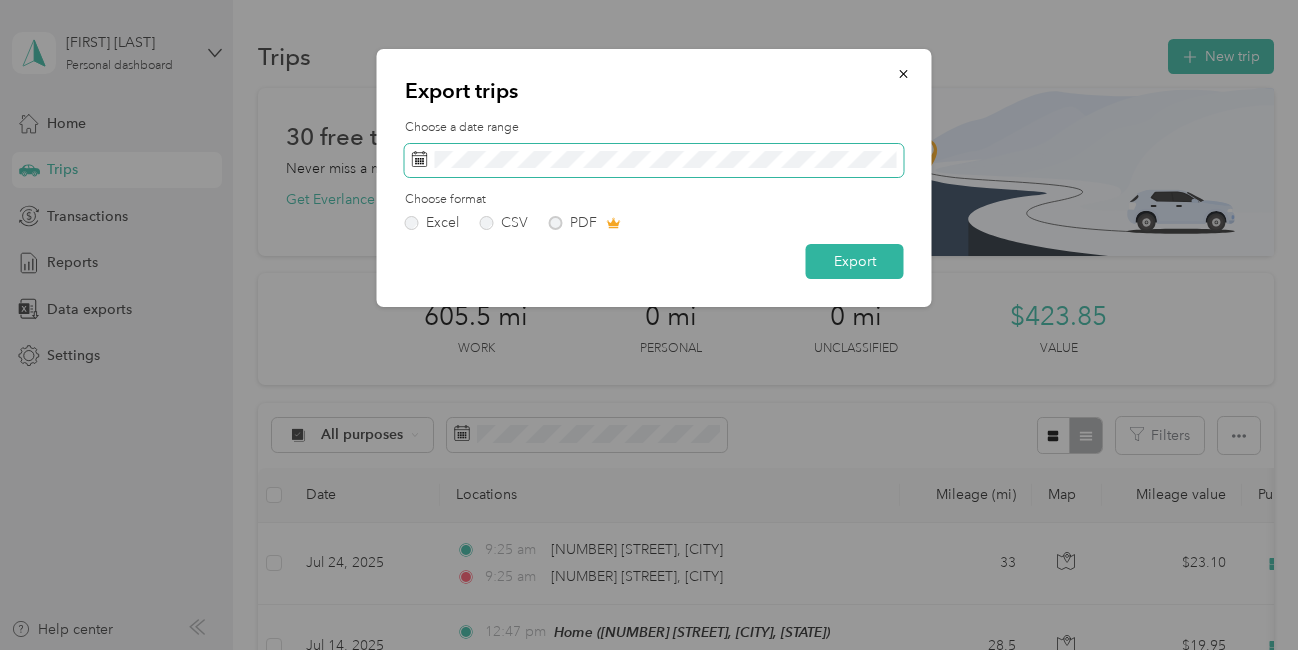 click 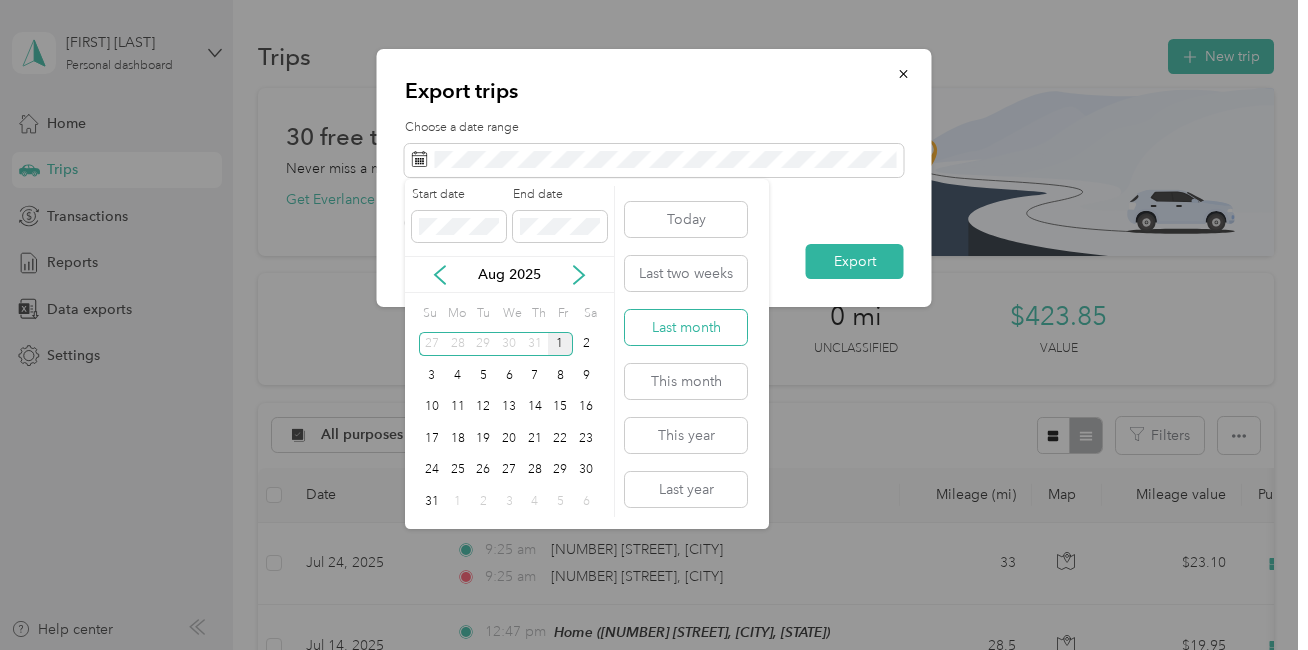 click on "Last month" at bounding box center (686, 327) 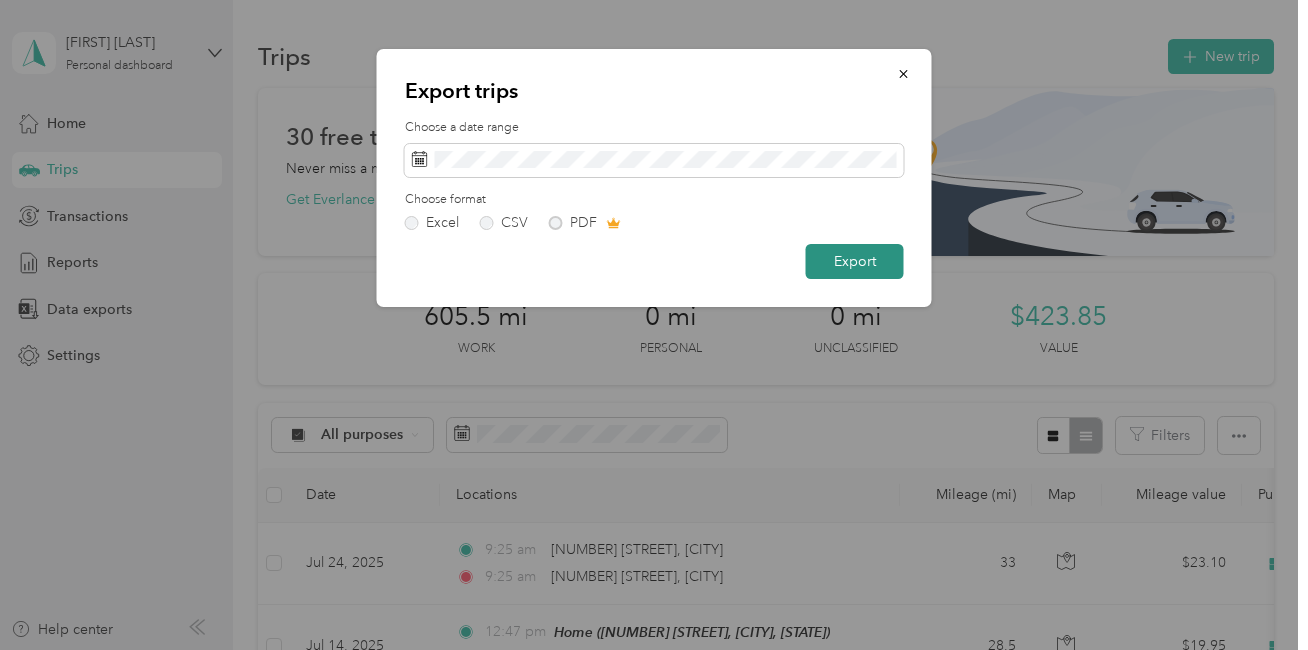 click on "Export" at bounding box center [855, 261] 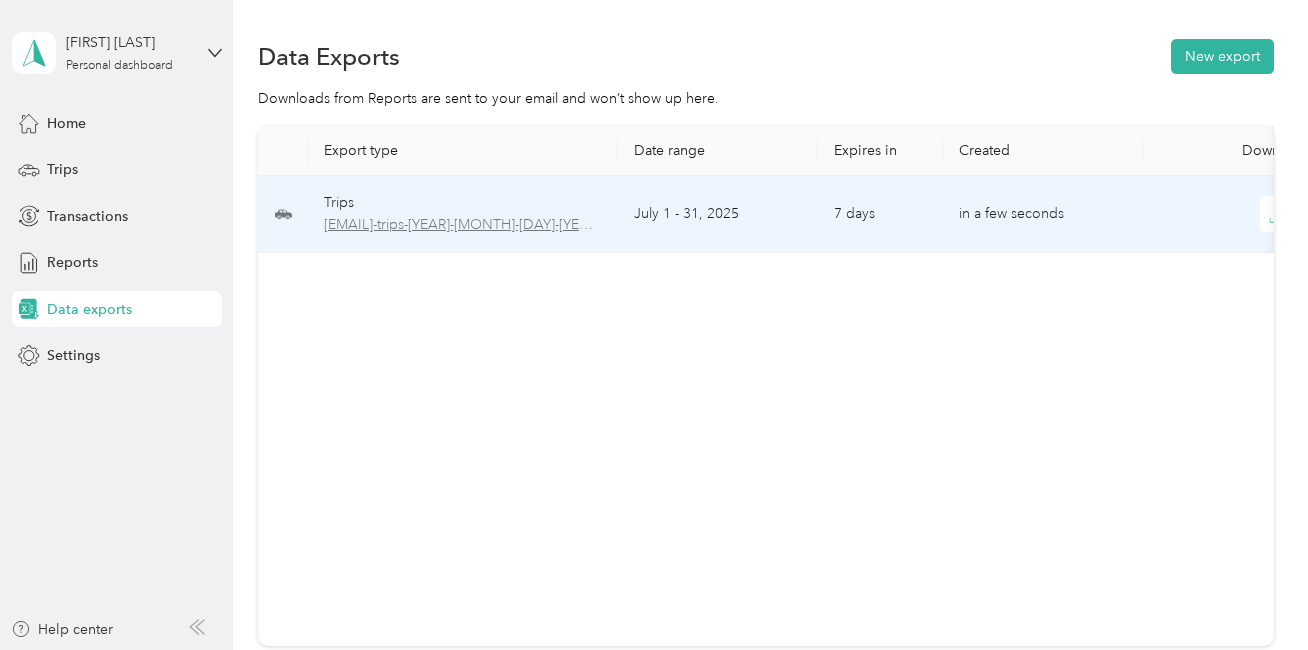 click on "[EMAIL]-trips-[YEAR]-[MONTH]-[DAY]-[YEAR]-[MONTH]-[DAY].xlsx" at bounding box center (463, 225) 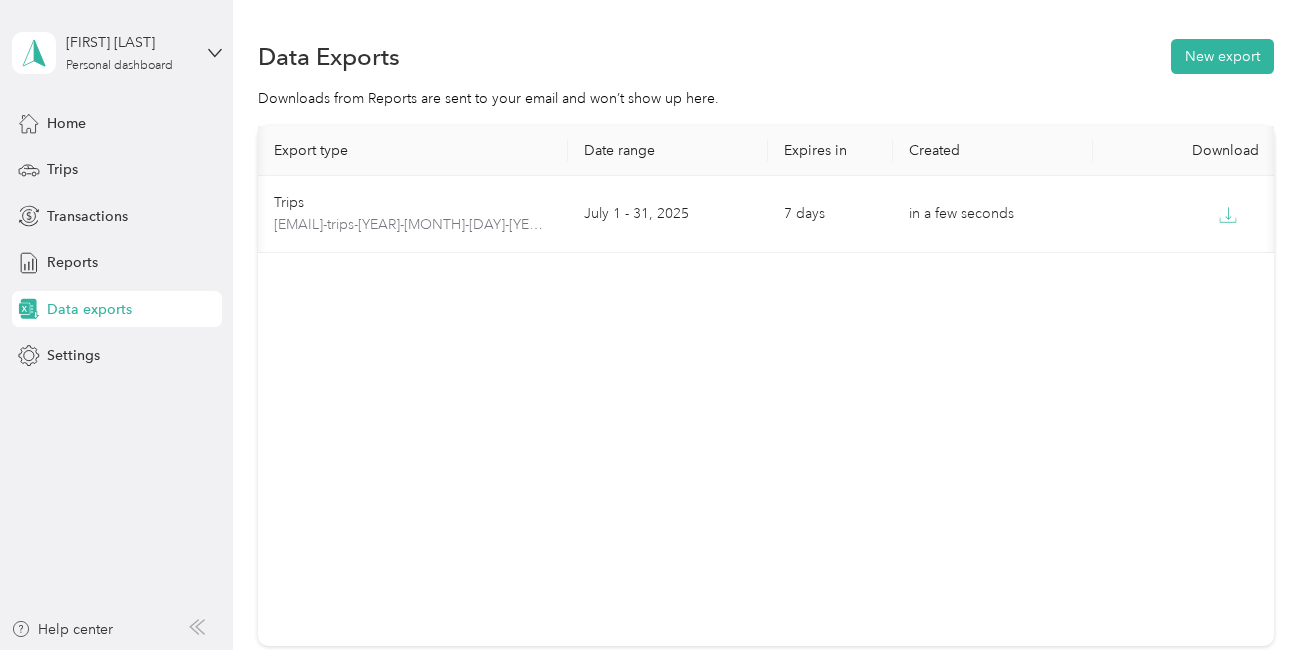scroll, scrollTop: 0, scrollLeft: 74, axis: horizontal 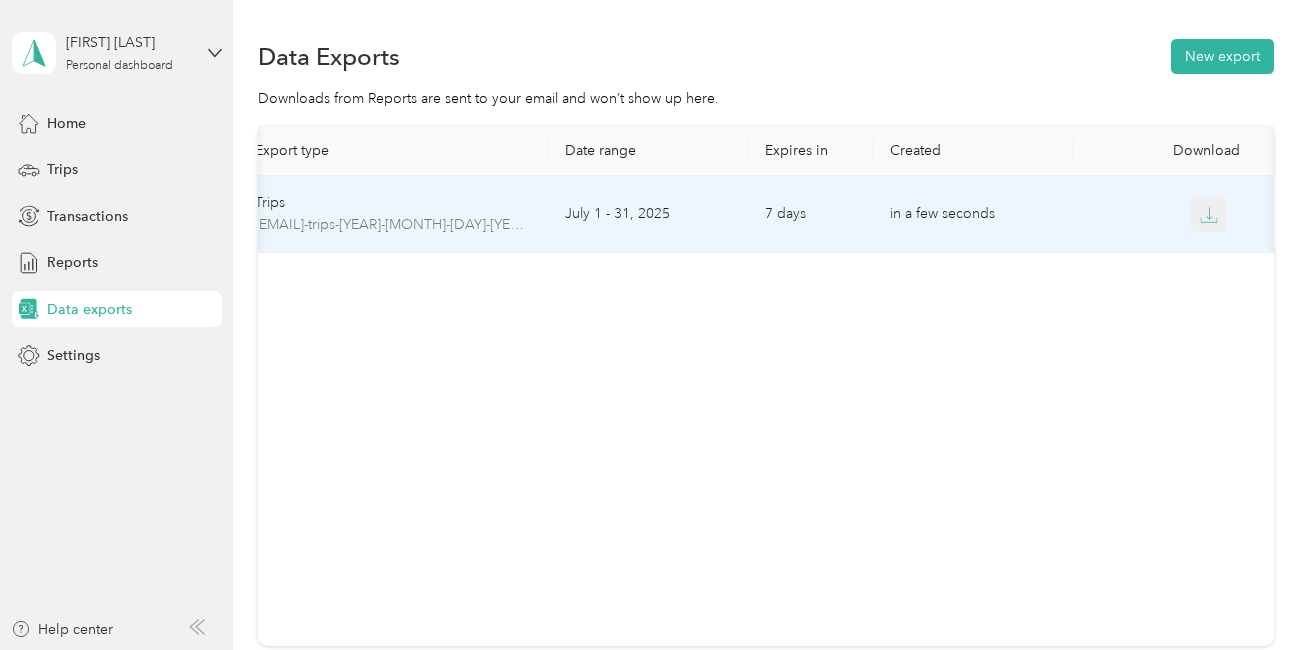 click 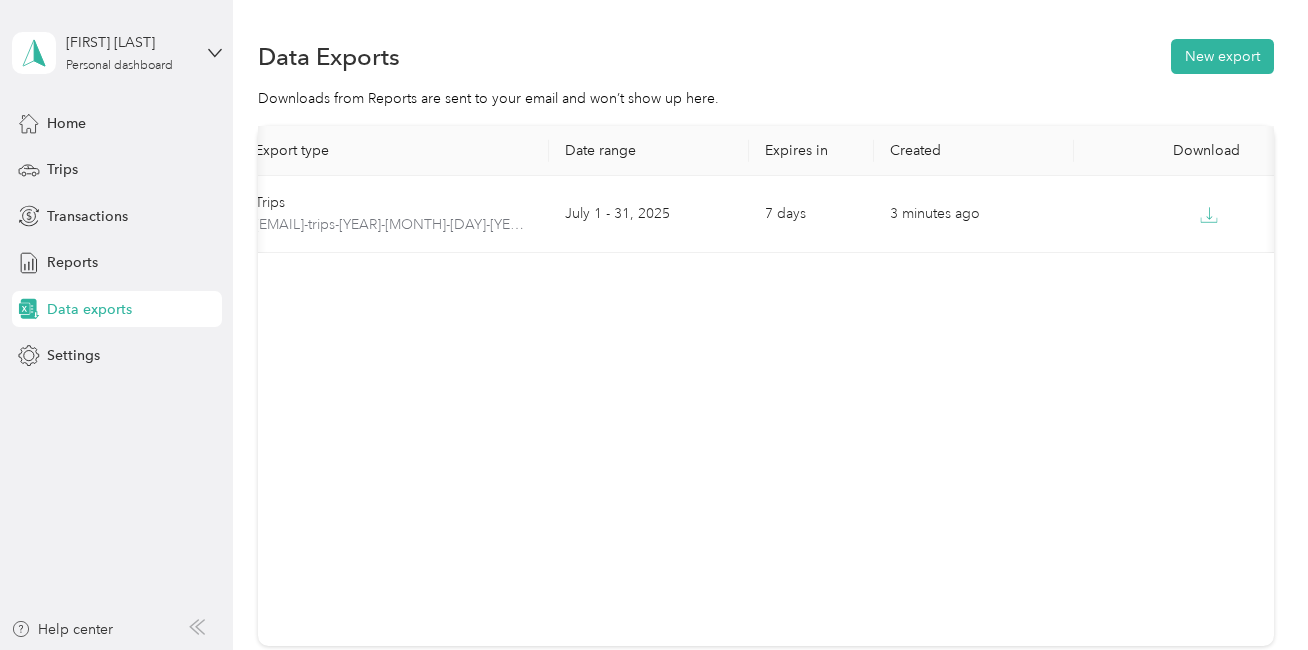 click on "Export type Date range Expires in Created Download             Trips [EMAIL] [MONTH] - [DAY], [YEAR] [DAYS] [TIME] ago" at bounding box center (766, 386) 